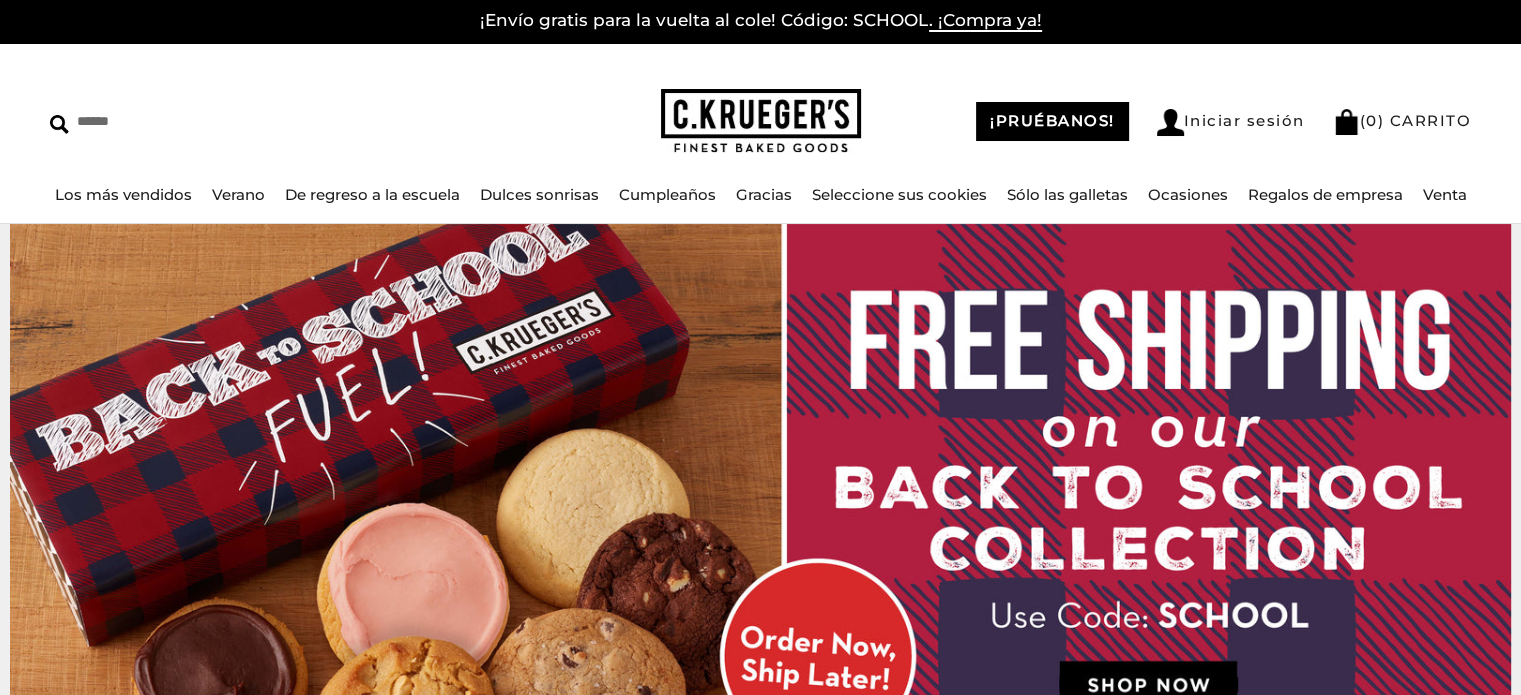 scroll, scrollTop: 0, scrollLeft: 0, axis: both 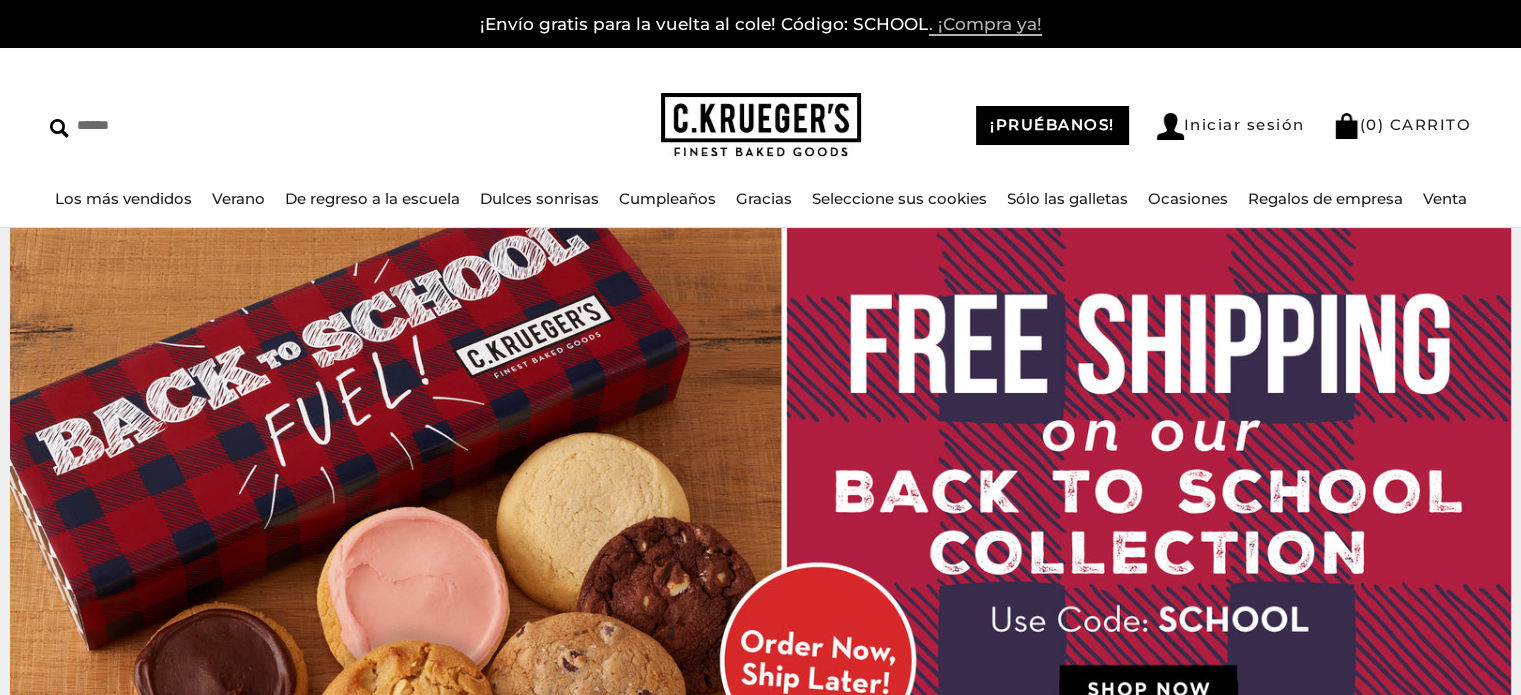 click on ". ¡Compra ya!" at bounding box center [985, 24] 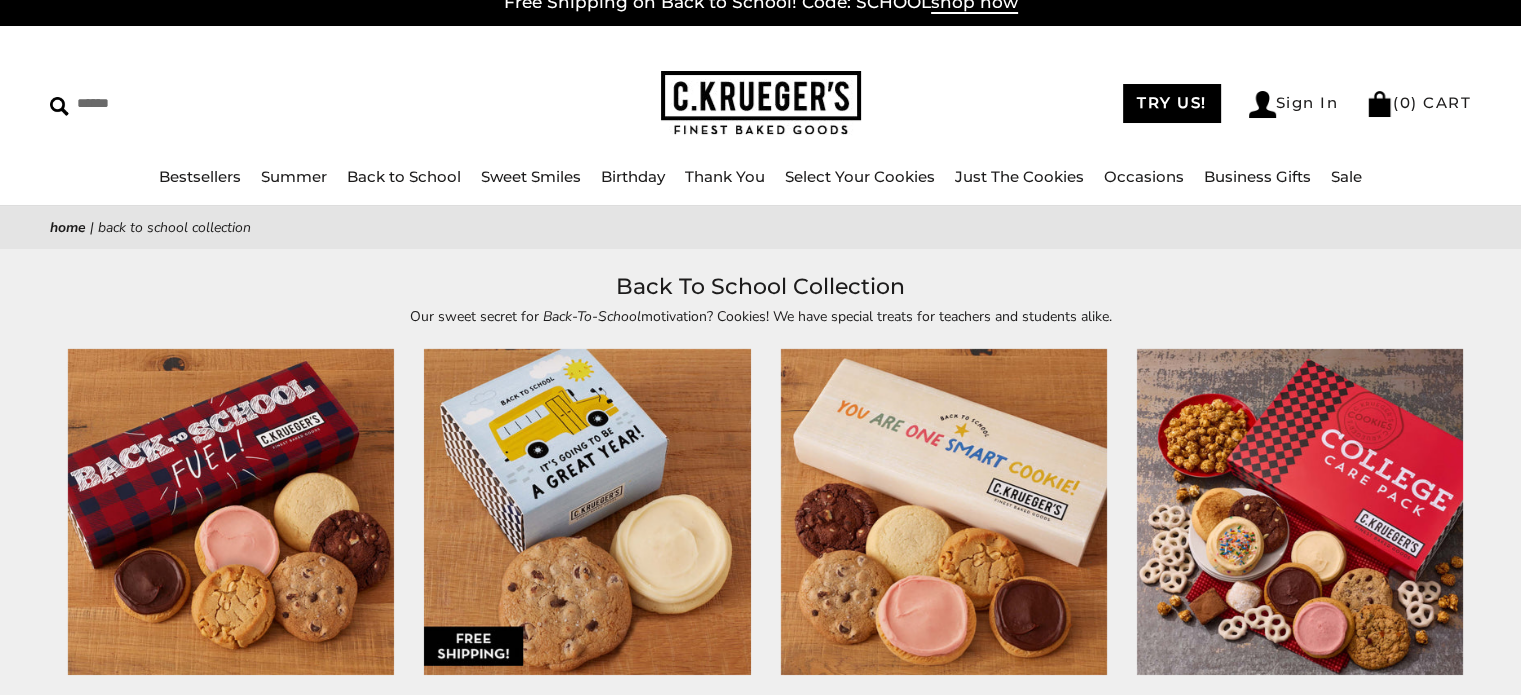 scroll, scrollTop: 0, scrollLeft: 0, axis: both 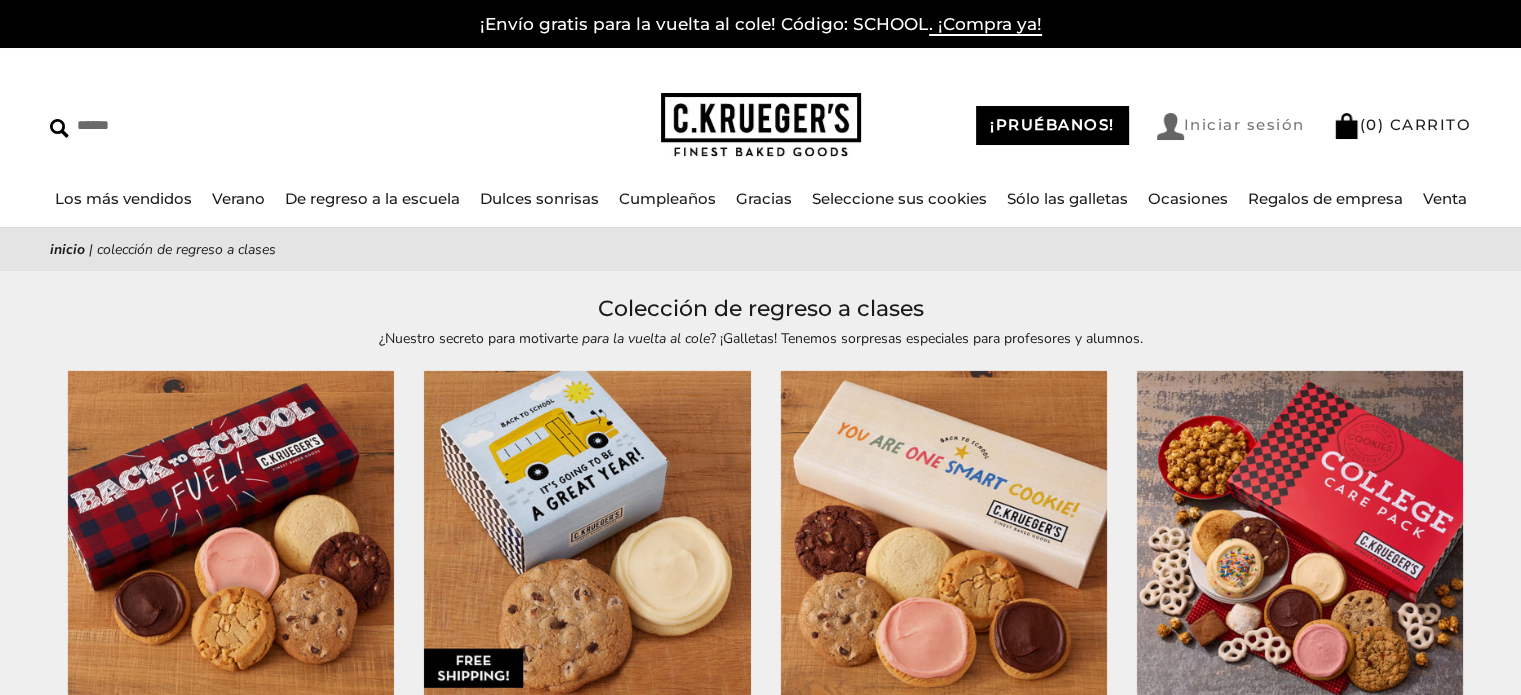 click on "Iniciar sesión" at bounding box center [1244, 124] 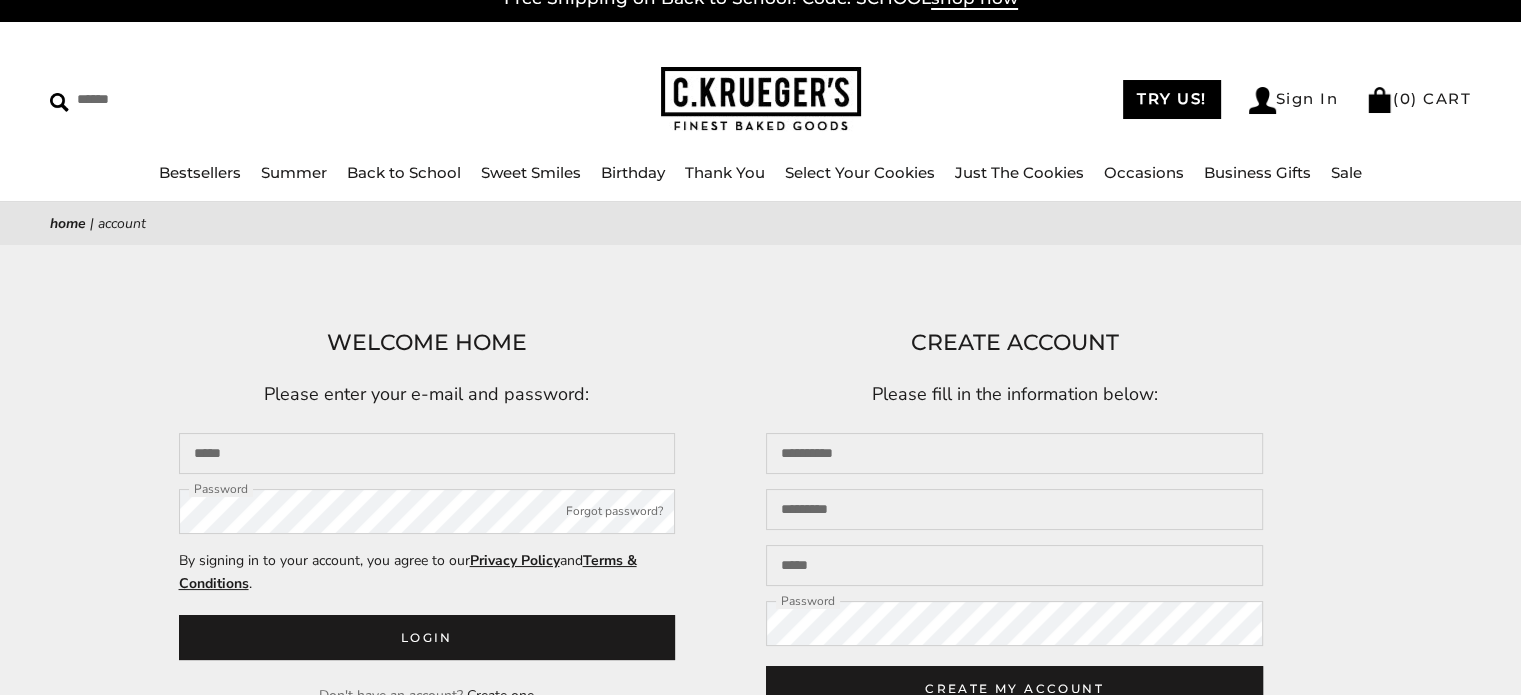 scroll, scrollTop: 229, scrollLeft: 0, axis: vertical 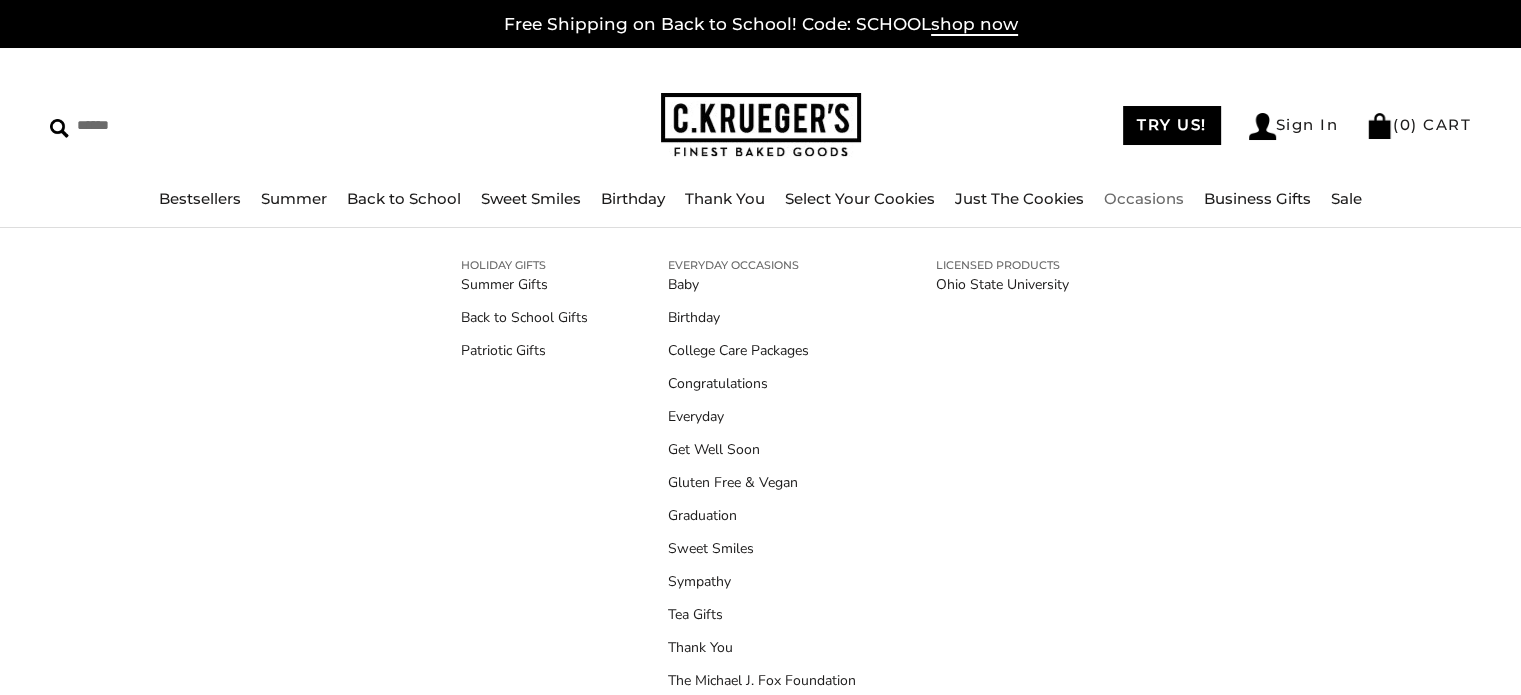 click on "HOLIDAY GIFTS
Summer Gifts
Back to School Gifts
Patriotic Gifts
EVERYDAY OCCASIONS
Baby
Birthday
College Care Packages
Congratulations
Everyday
Get Well Soon
Gluten Free & Vegan
Graduation Sweet Smiles Sympathy" at bounding box center [760, 485] 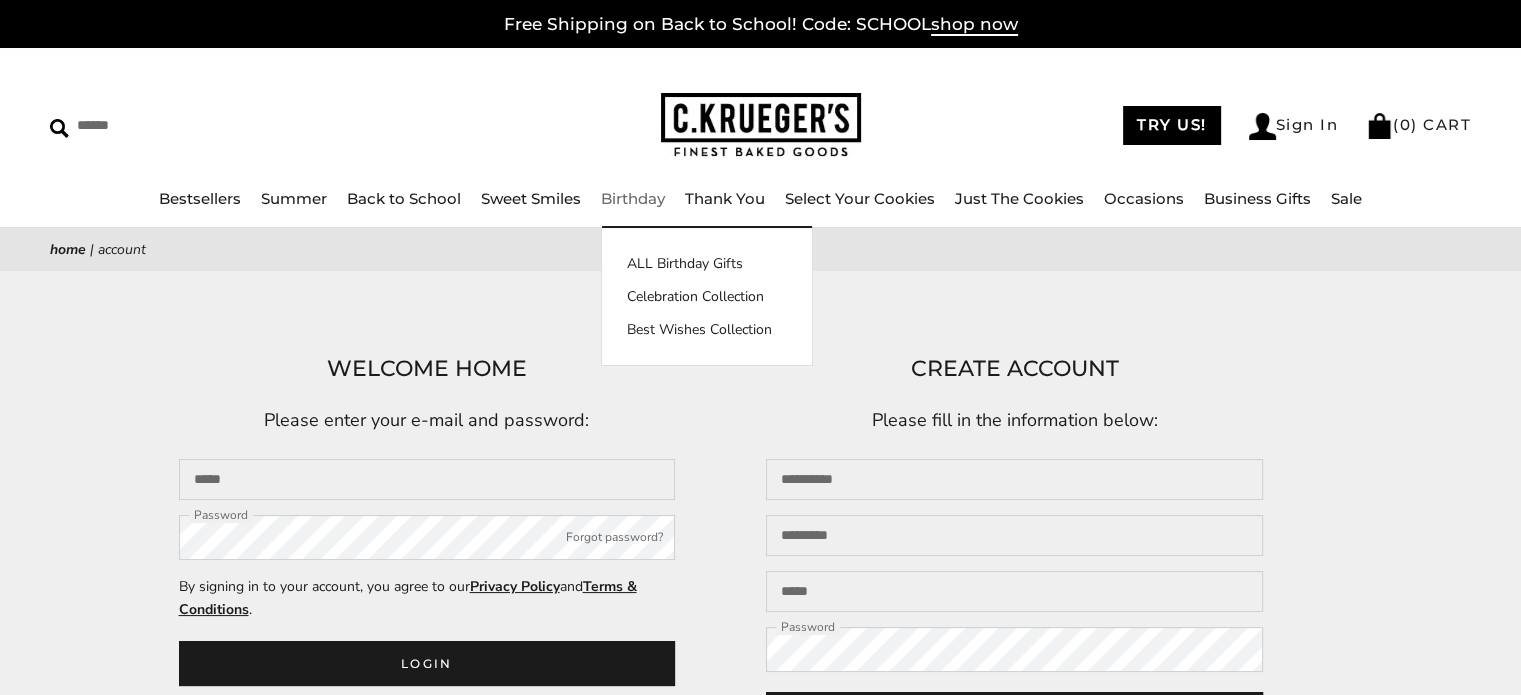 click on "ALL Birthday Gifts
Celebration Collection
Best Wishes Collection" at bounding box center [707, 296] 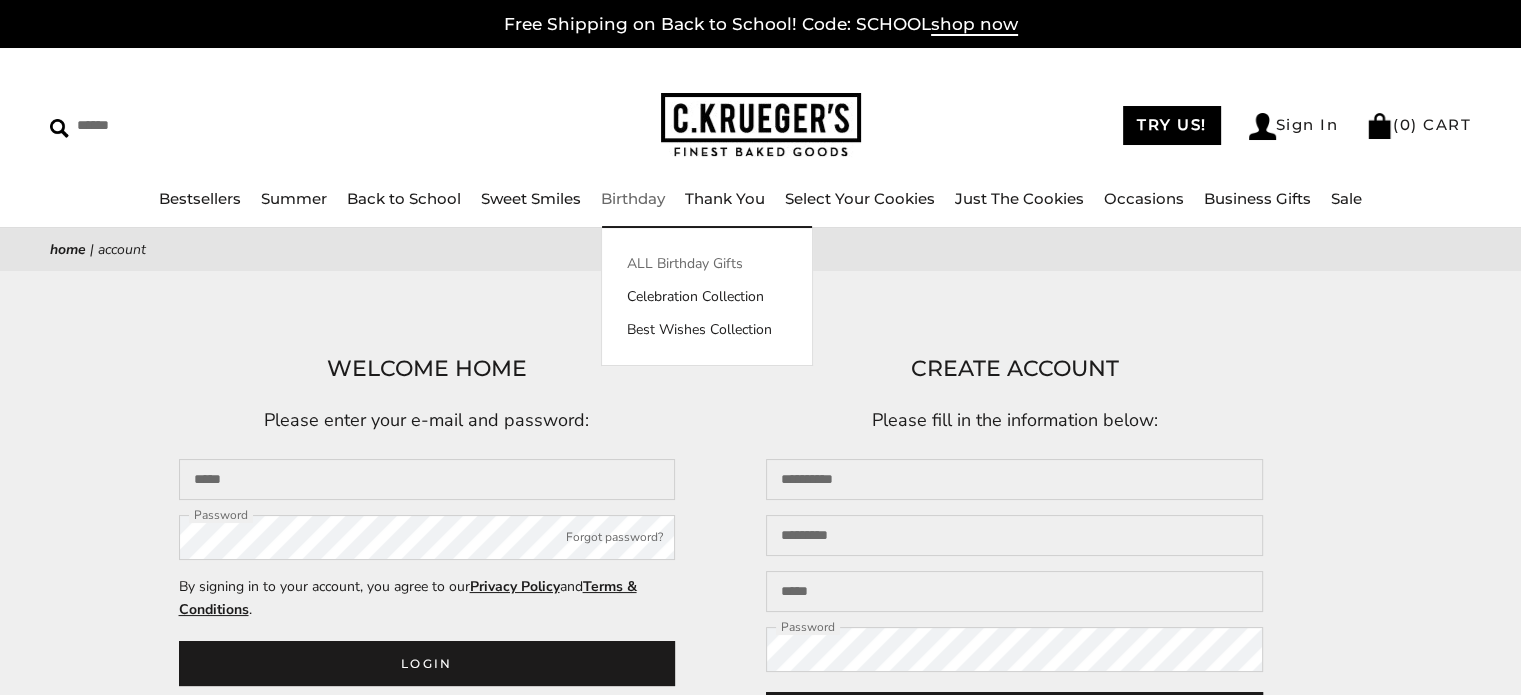 click on "ALL Birthday Gifts" at bounding box center (707, 263) 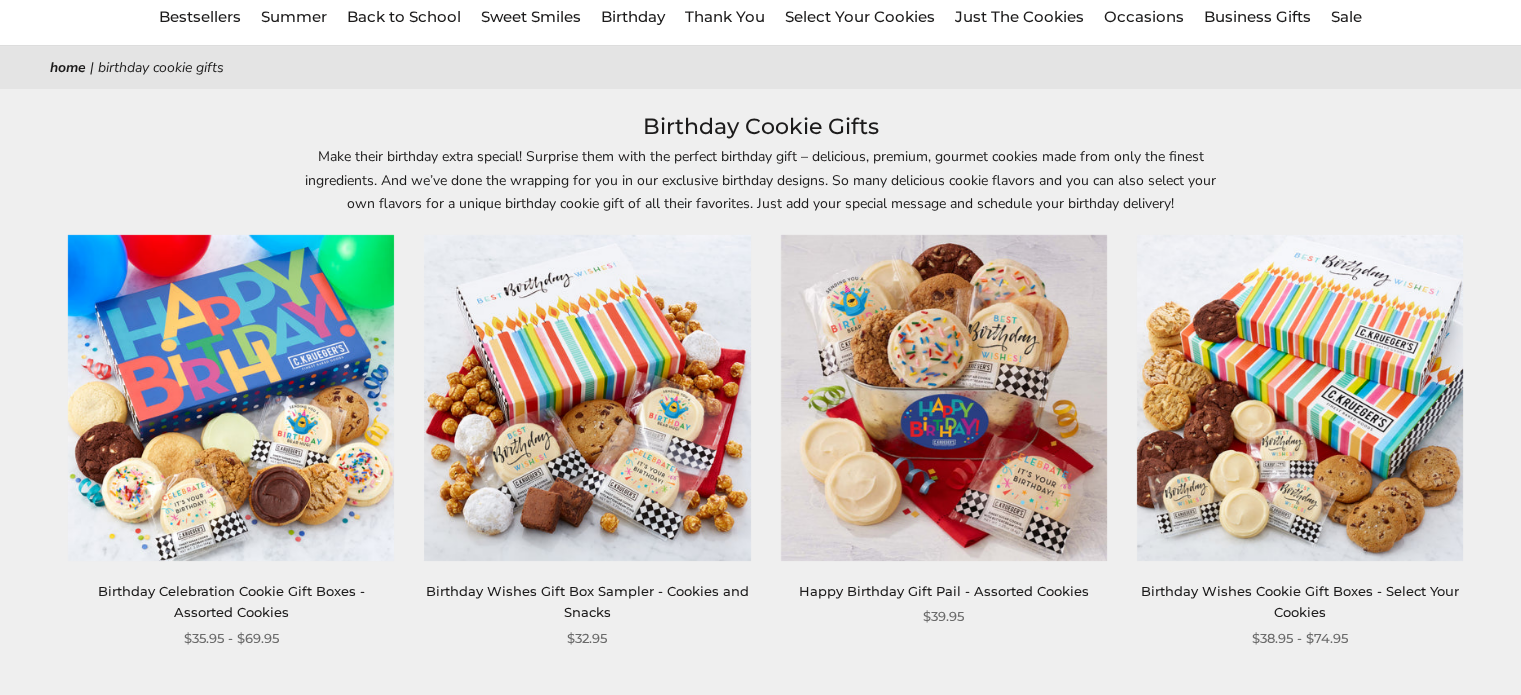 scroll, scrollTop: 0, scrollLeft: 0, axis: both 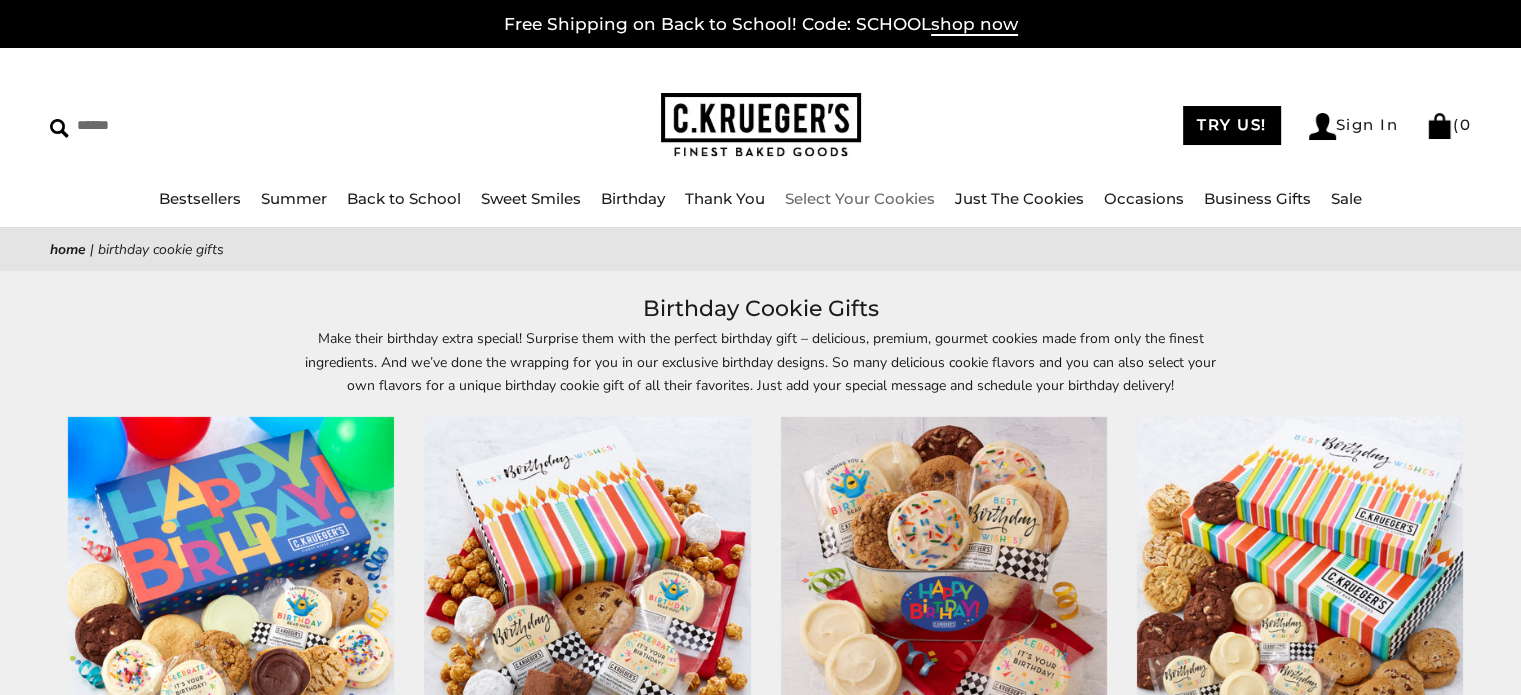 click on "Select Your Cookies" at bounding box center [860, 198] 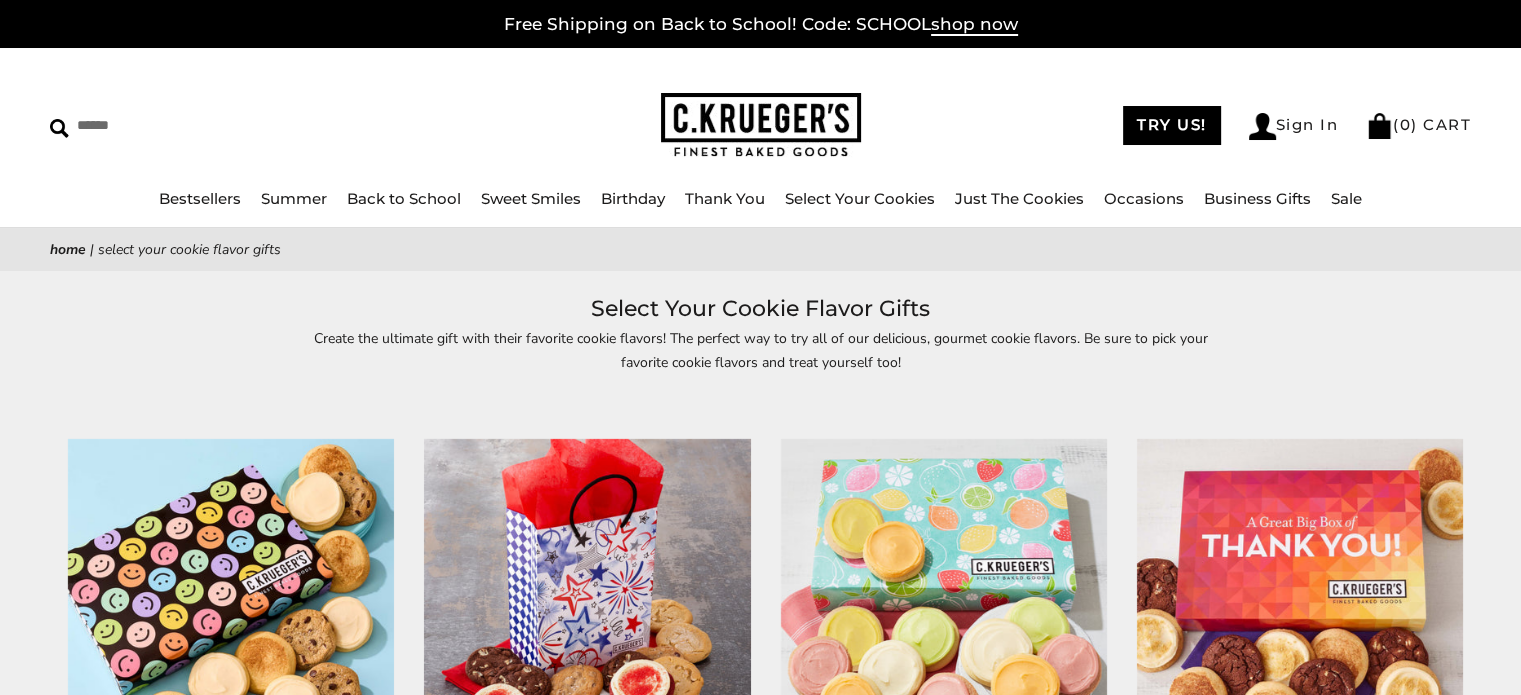 scroll, scrollTop: 311, scrollLeft: 0, axis: vertical 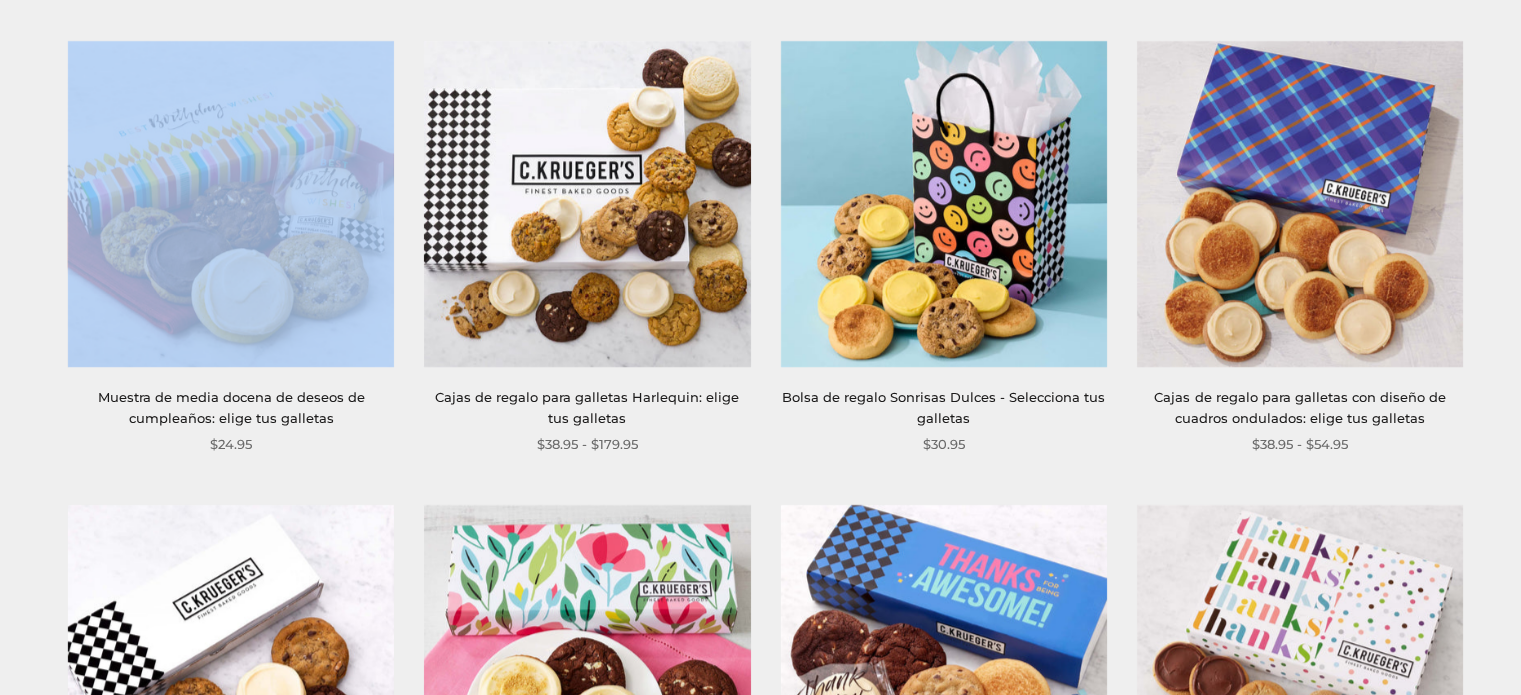 drag, startPoint x: 1152, startPoint y: 0, endPoint x: 1140, endPoint y: 37, distance: 38.8973 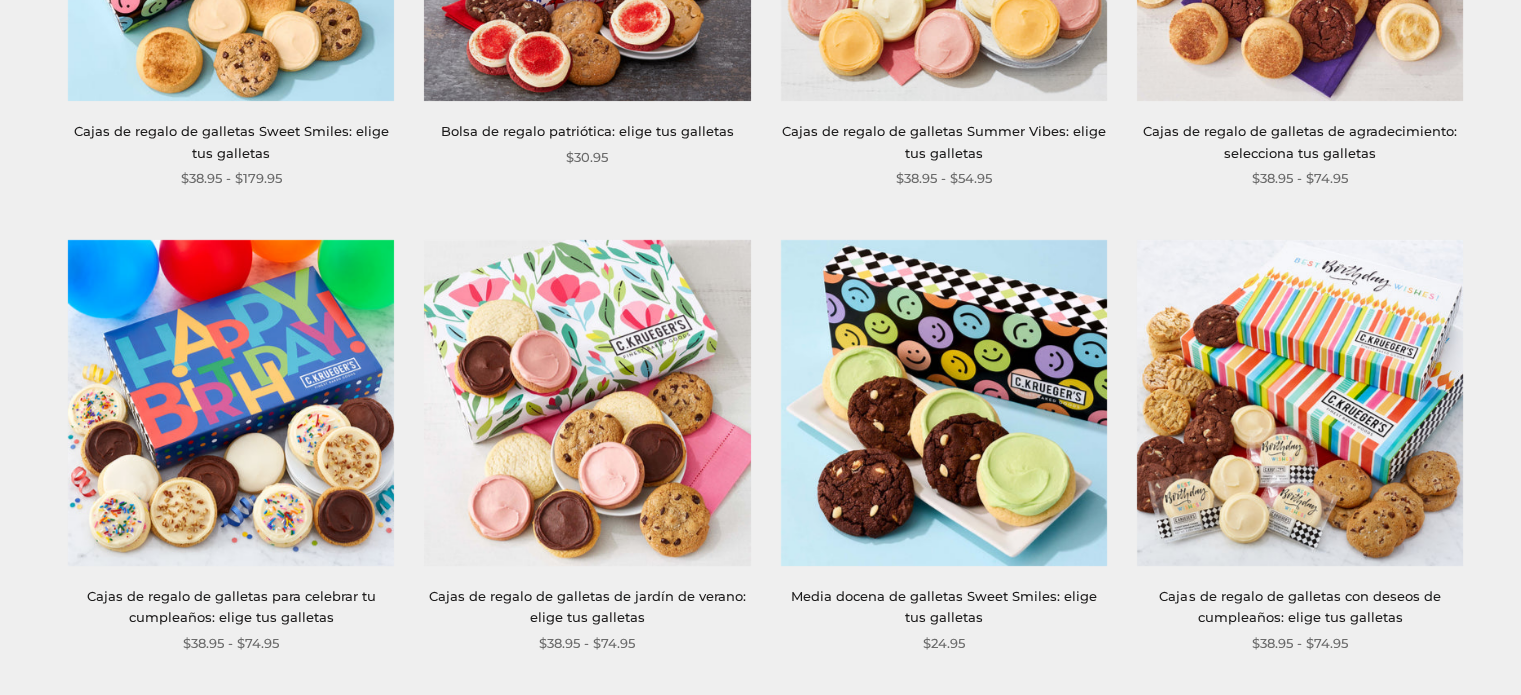 scroll, scrollTop: 0, scrollLeft: 0, axis: both 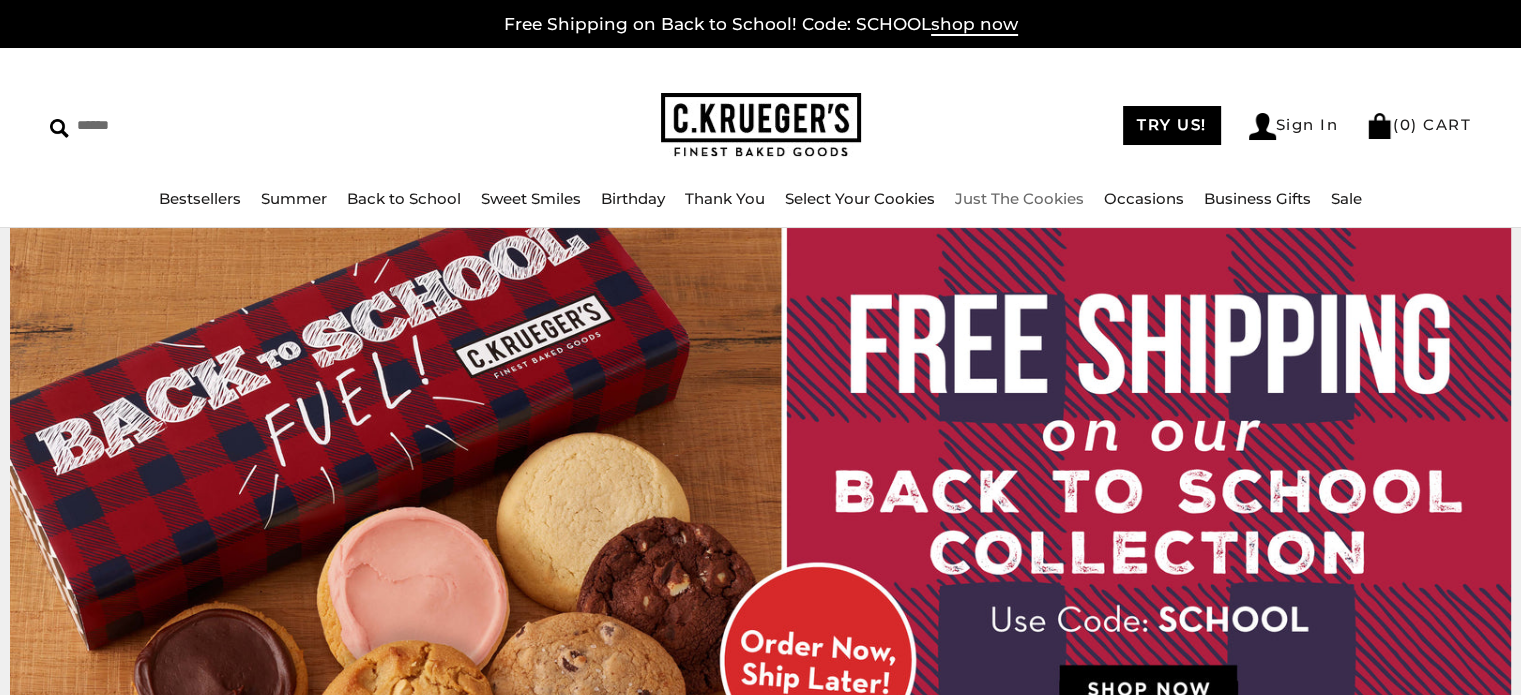 click on "Just The Cookies" at bounding box center (1019, 199) 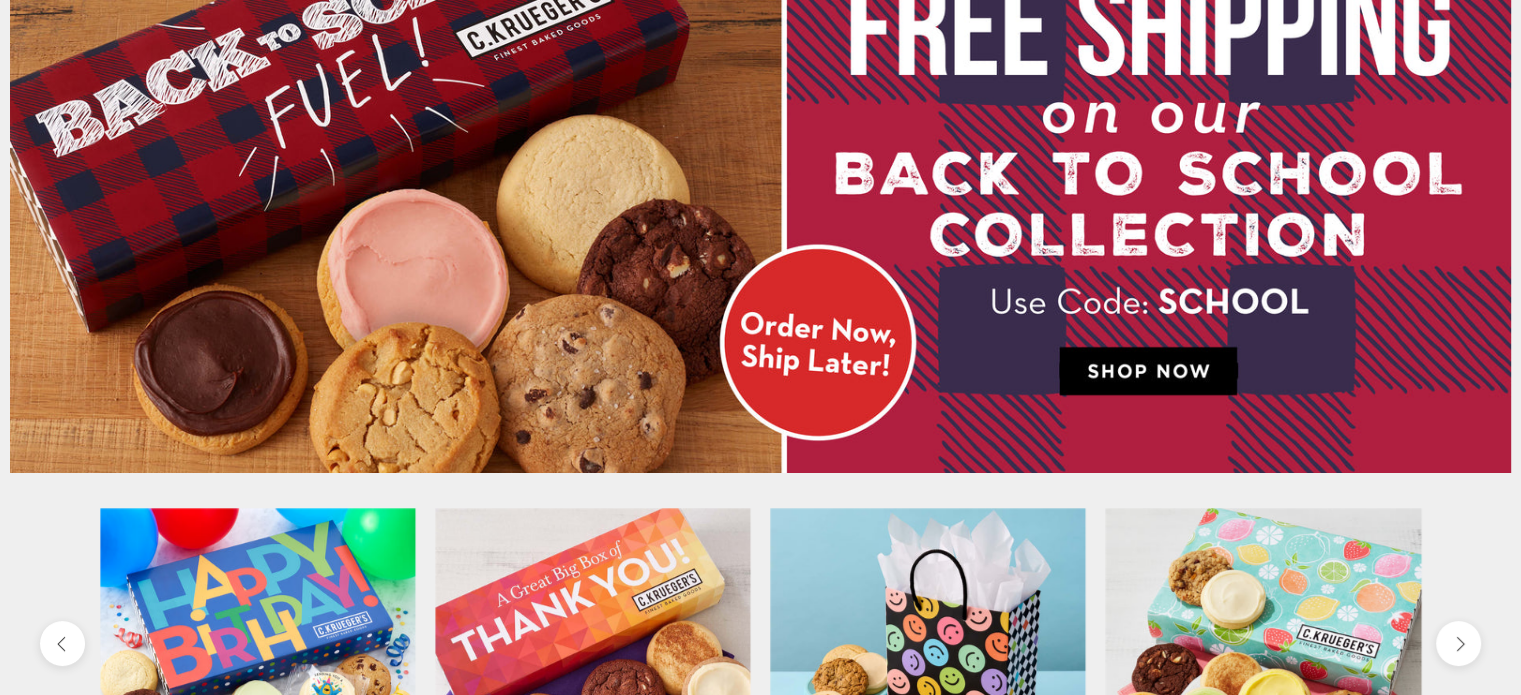 scroll, scrollTop: 0, scrollLeft: 0, axis: both 